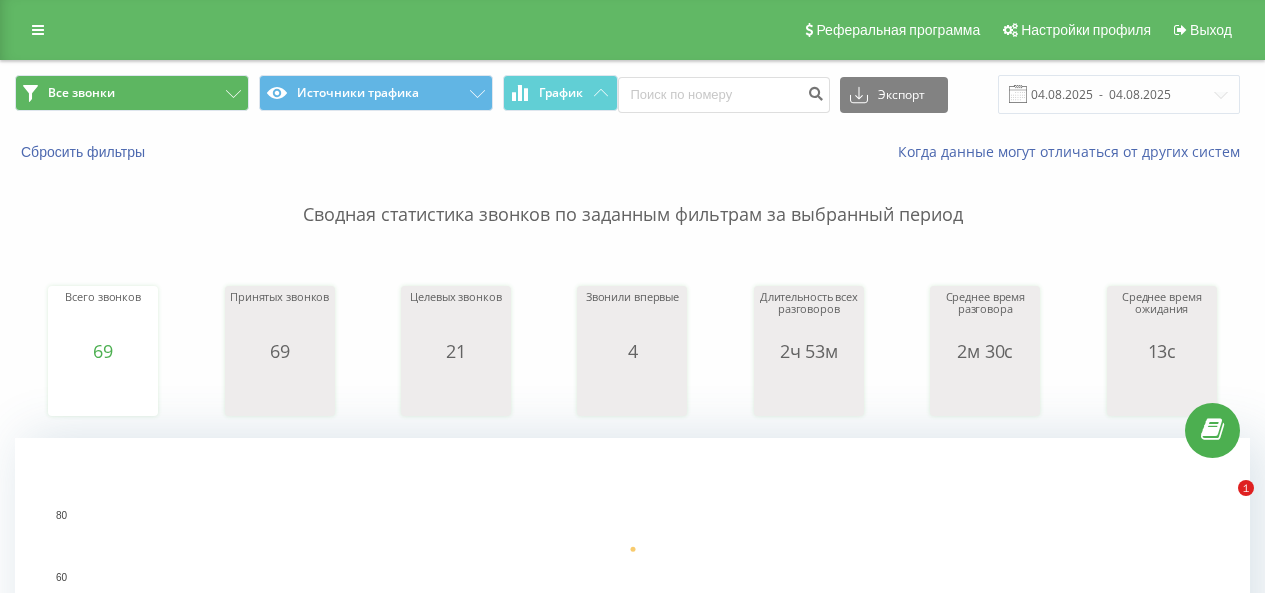 scroll, scrollTop: 0, scrollLeft: 0, axis: both 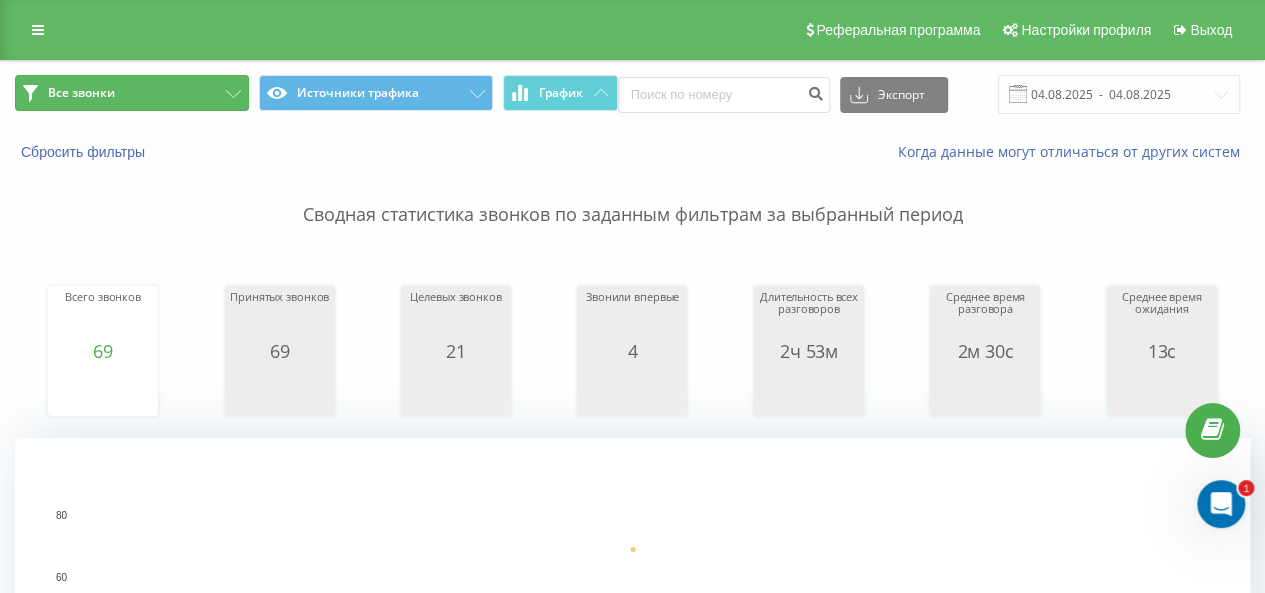 click 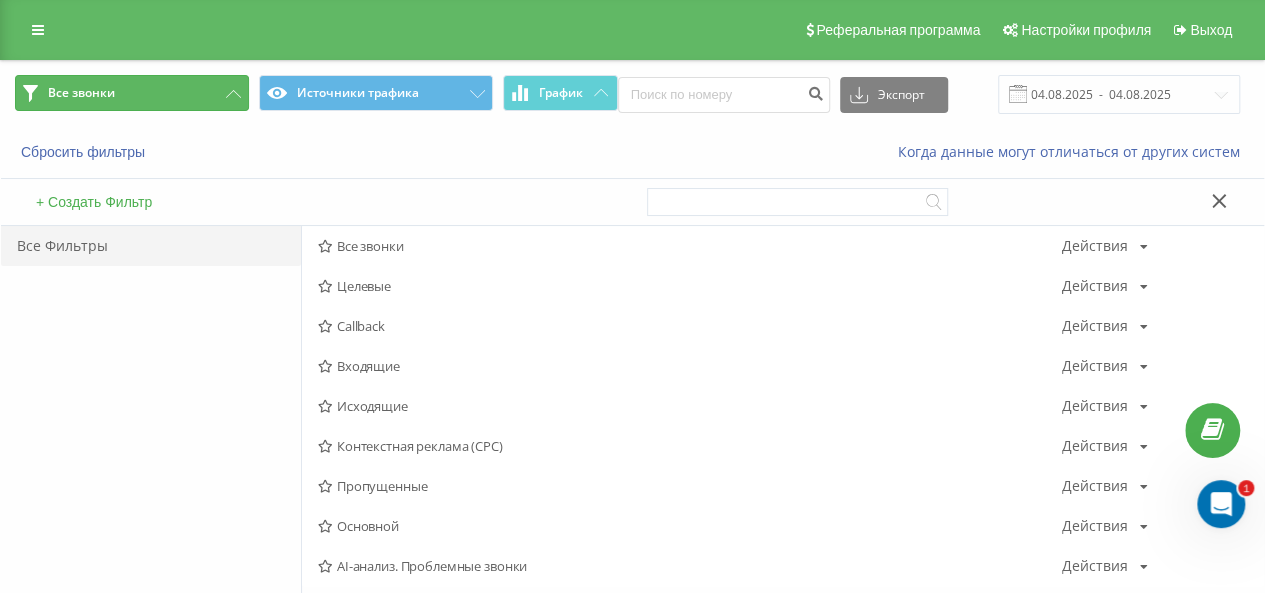 scroll, scrollTop: 0, scrollLeft: 0, axis: both 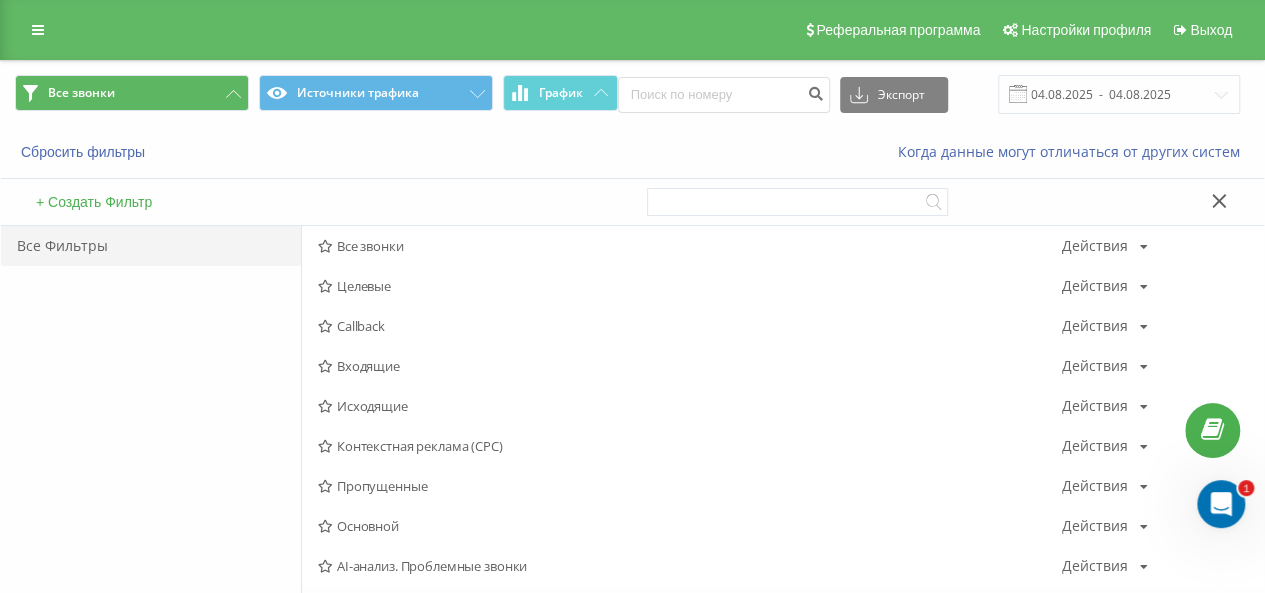 click on "Исходящие" at bounding box center (690, 406) 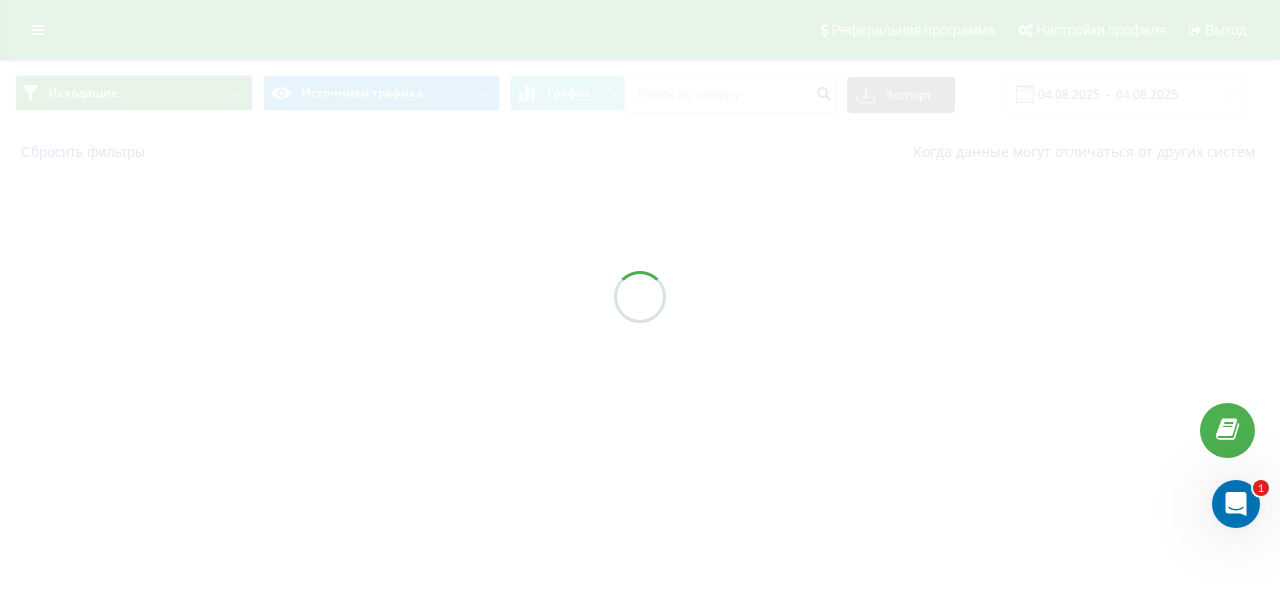 click at bounding box center (640, 296) 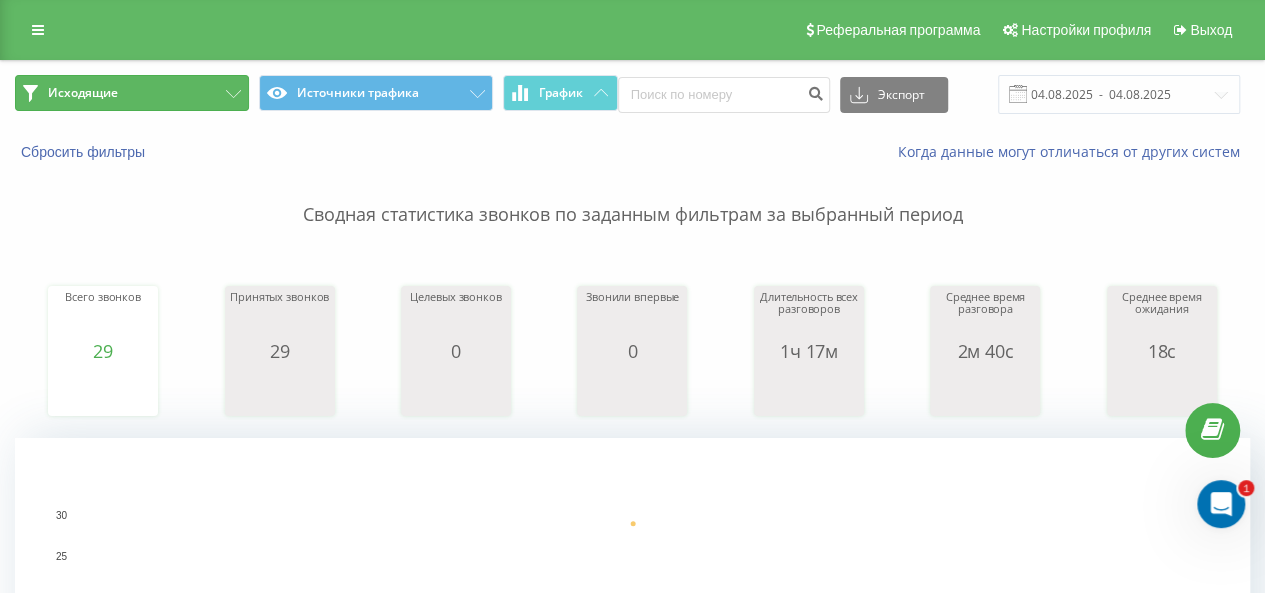 click on "Исходящие" at bounding box center [132, 93] 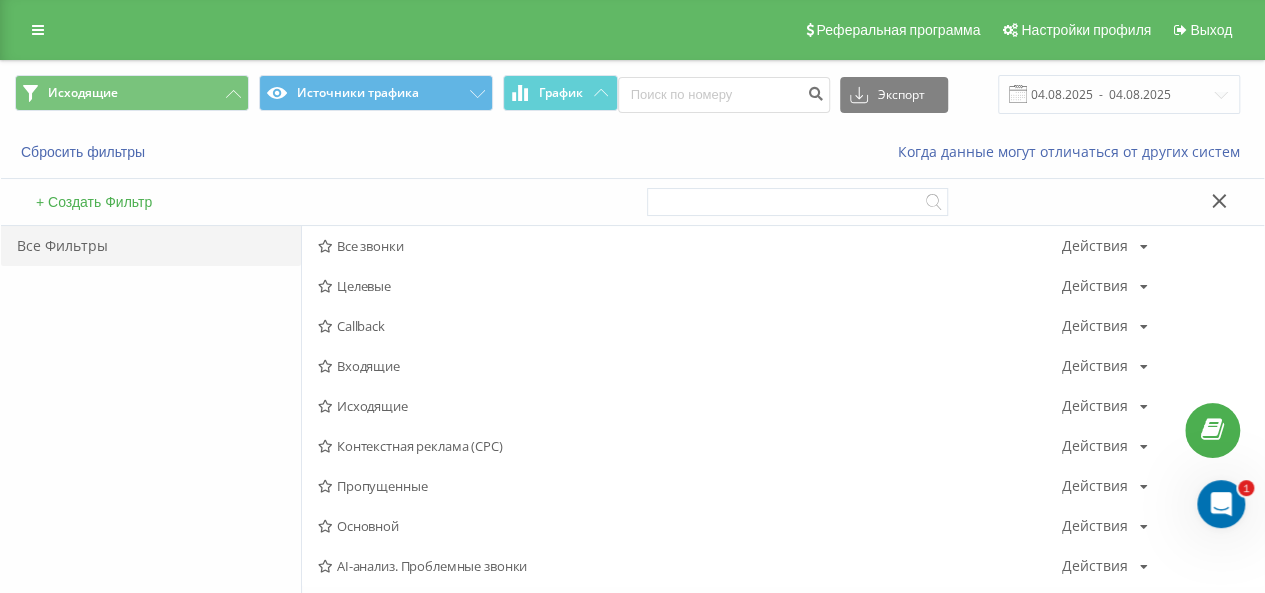 drag, startPoint x: 376, startPoint y: 371, endPoint x: 114, endPoint y: 19, distance: 438.80292 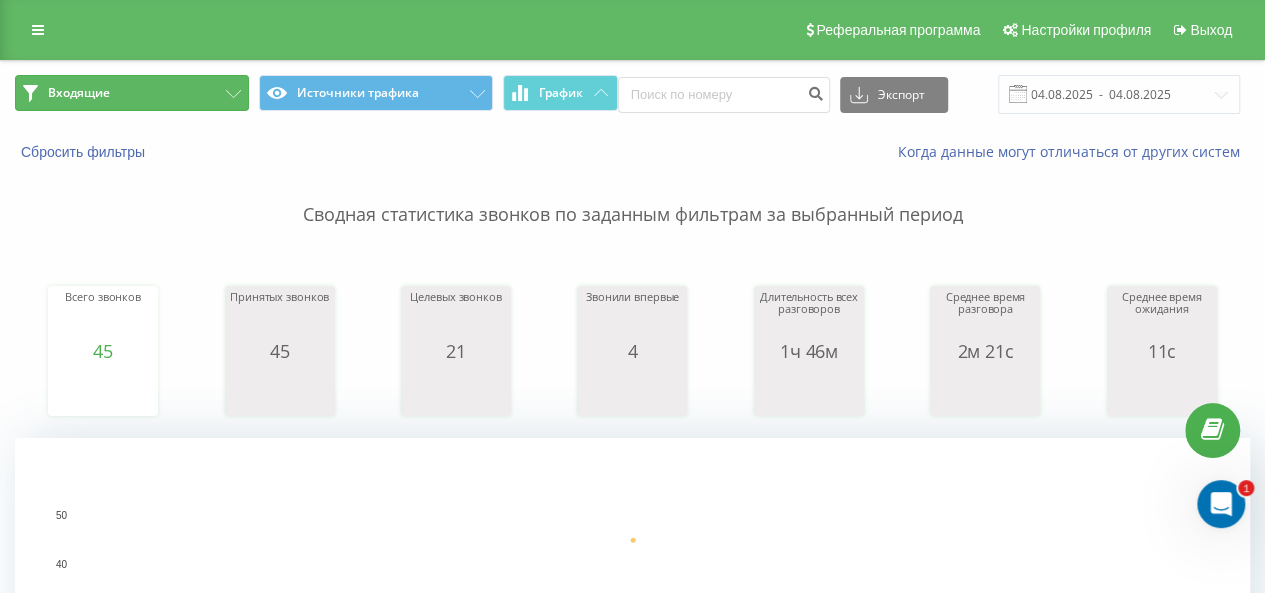 click on "Входящие" at bounding box center (132, 93) 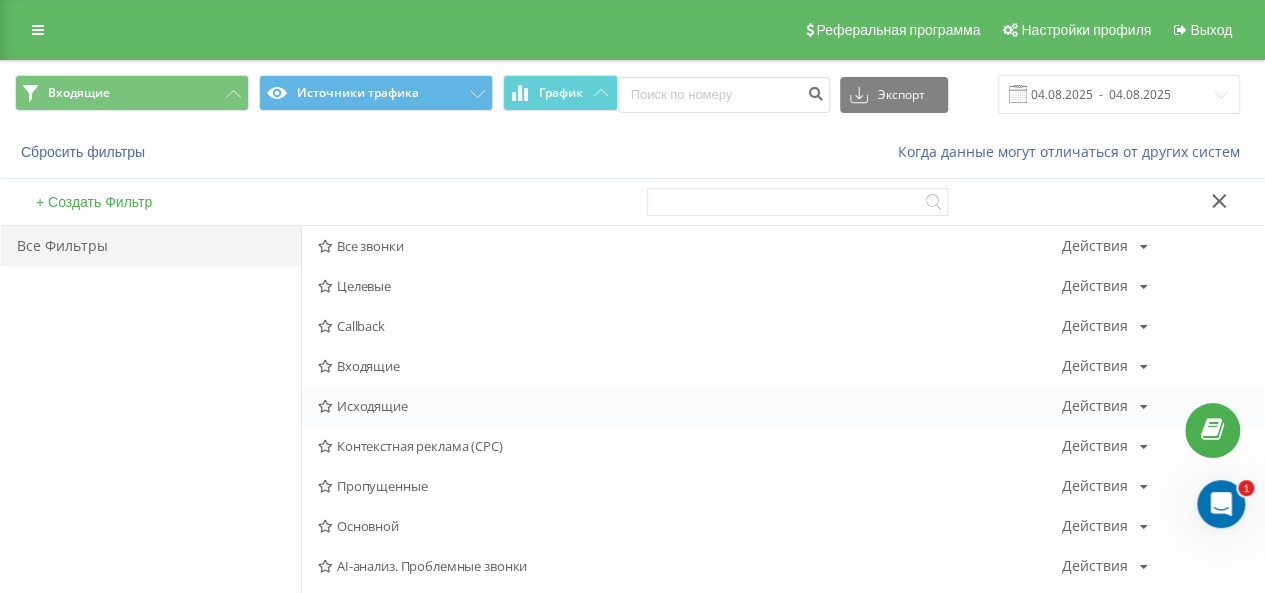 click on "Исходящие" at bounding box center [690, 406] 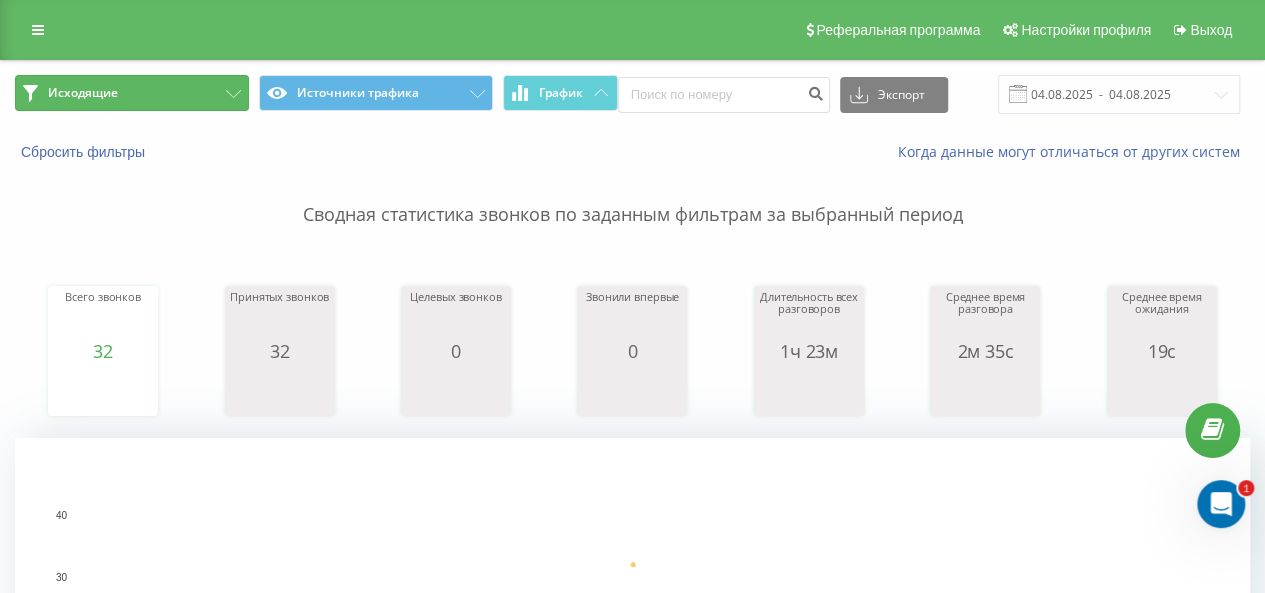 click on "Исходящие" at bounding box center [132, 93] 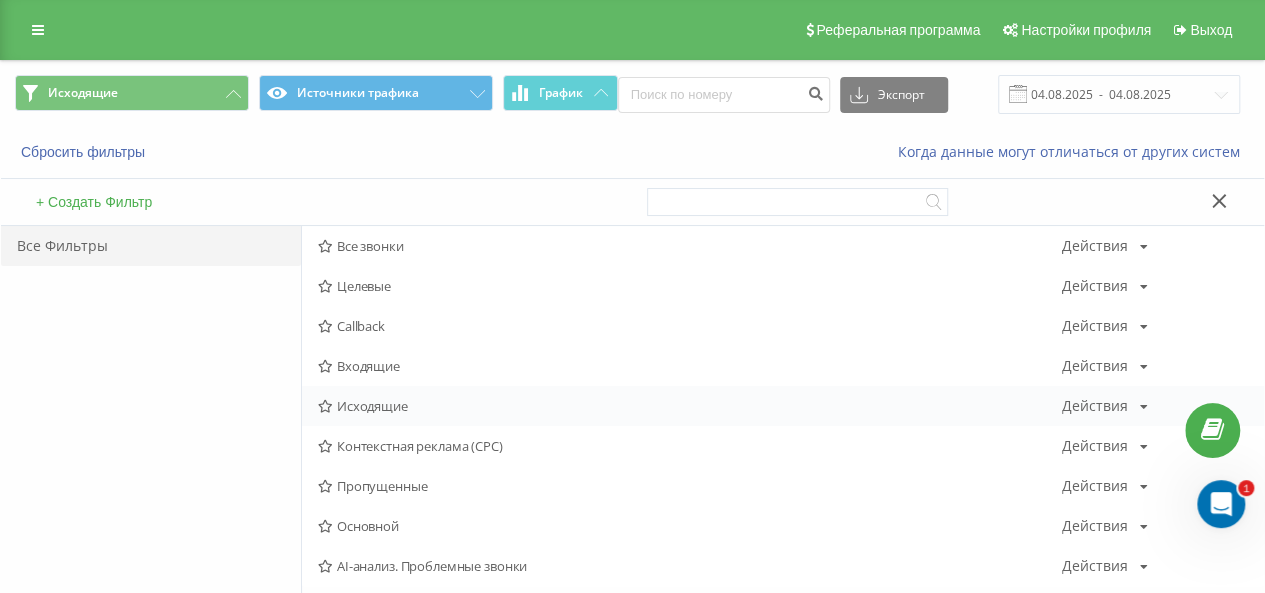 click on "Исходящие" at bounding box center [690, 406] 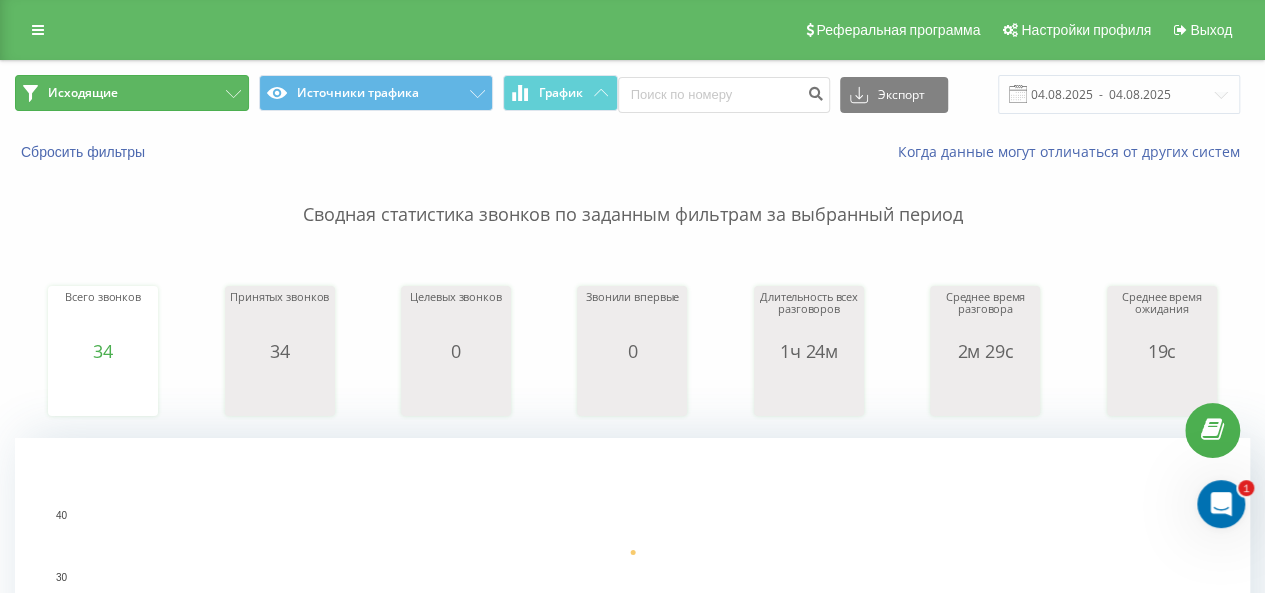 click on "Исходящие" at bounding box center (132, 93) 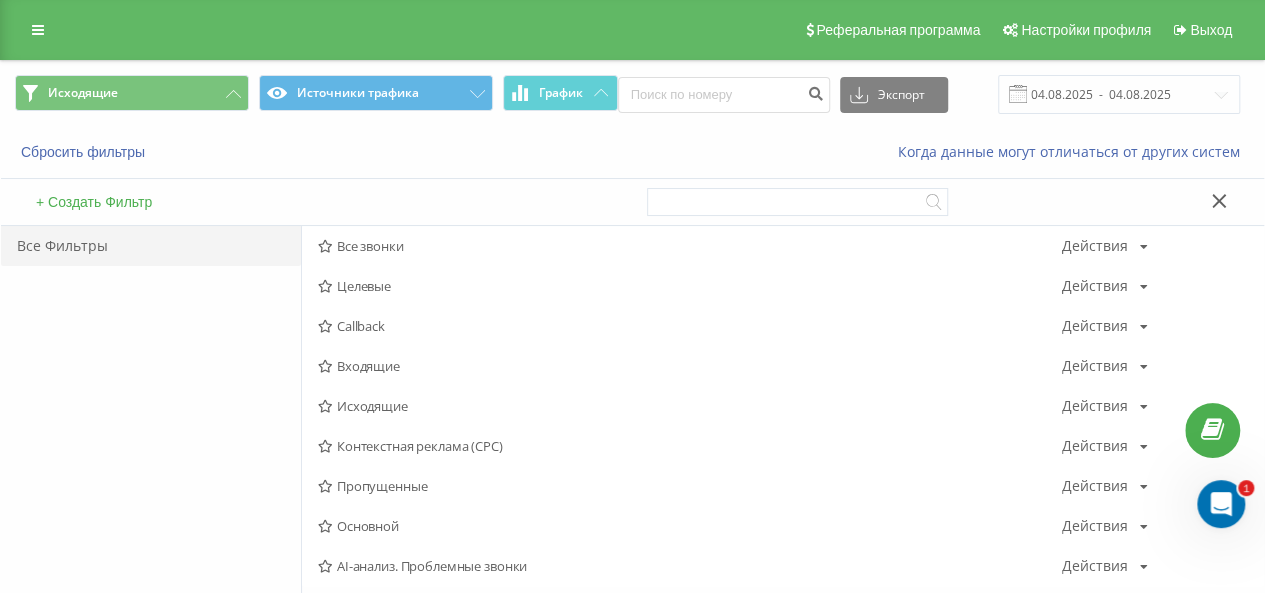 click on "Исходящие" at bounding box center (690, 406) 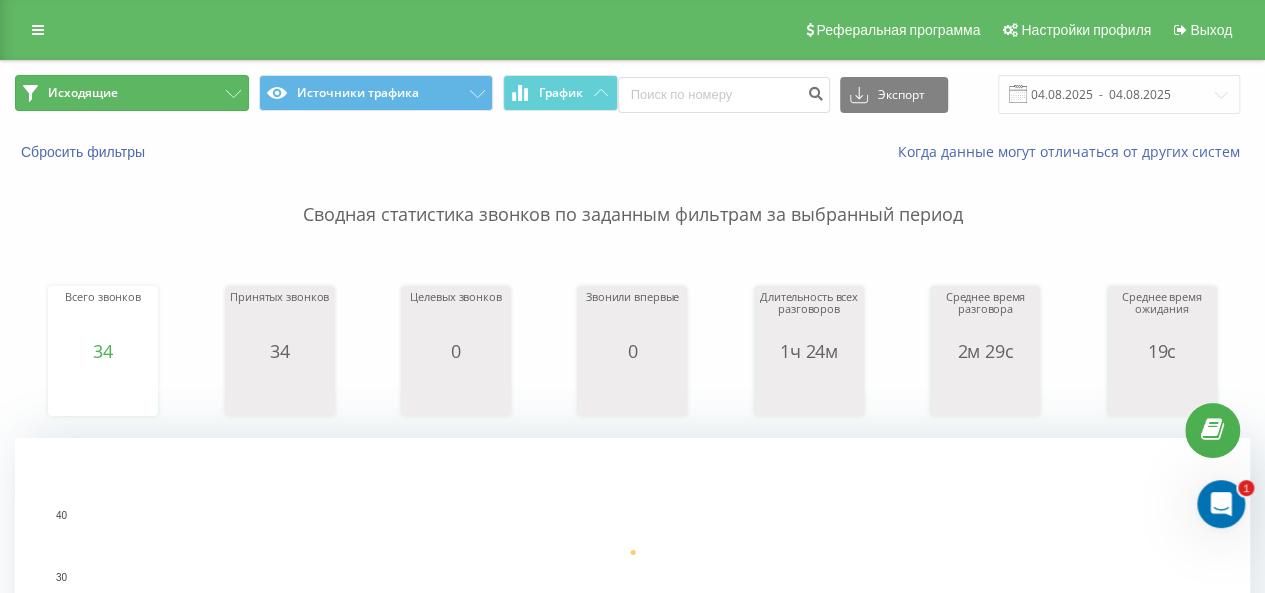 click 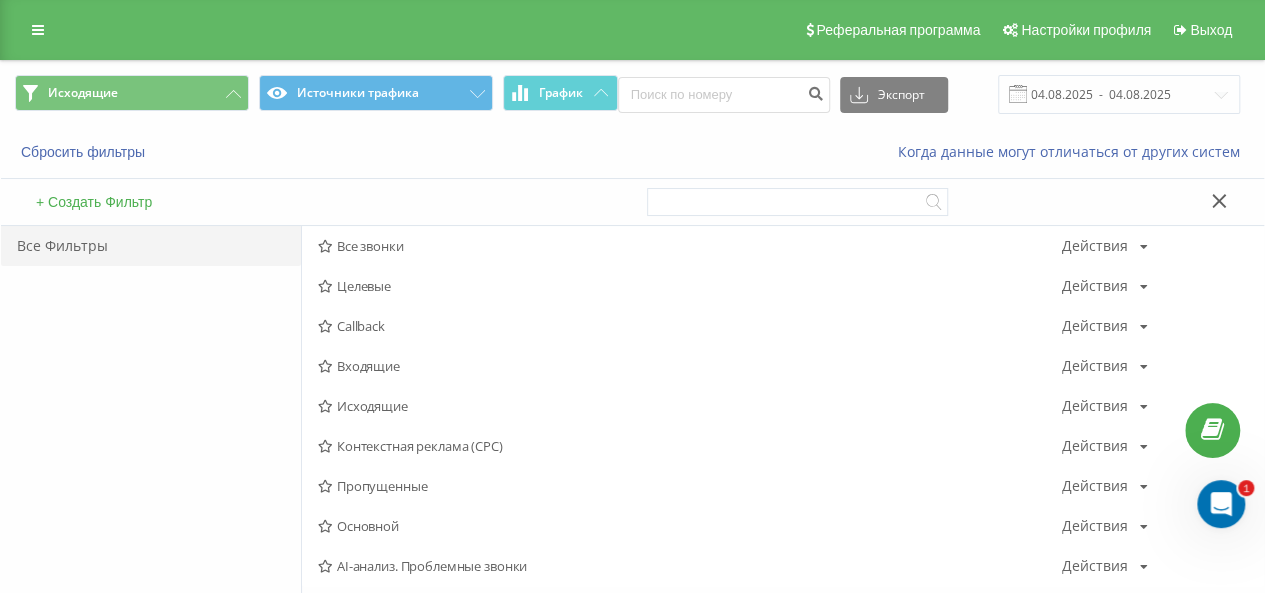click on "Исходящие" at bounding box center [690, 406] 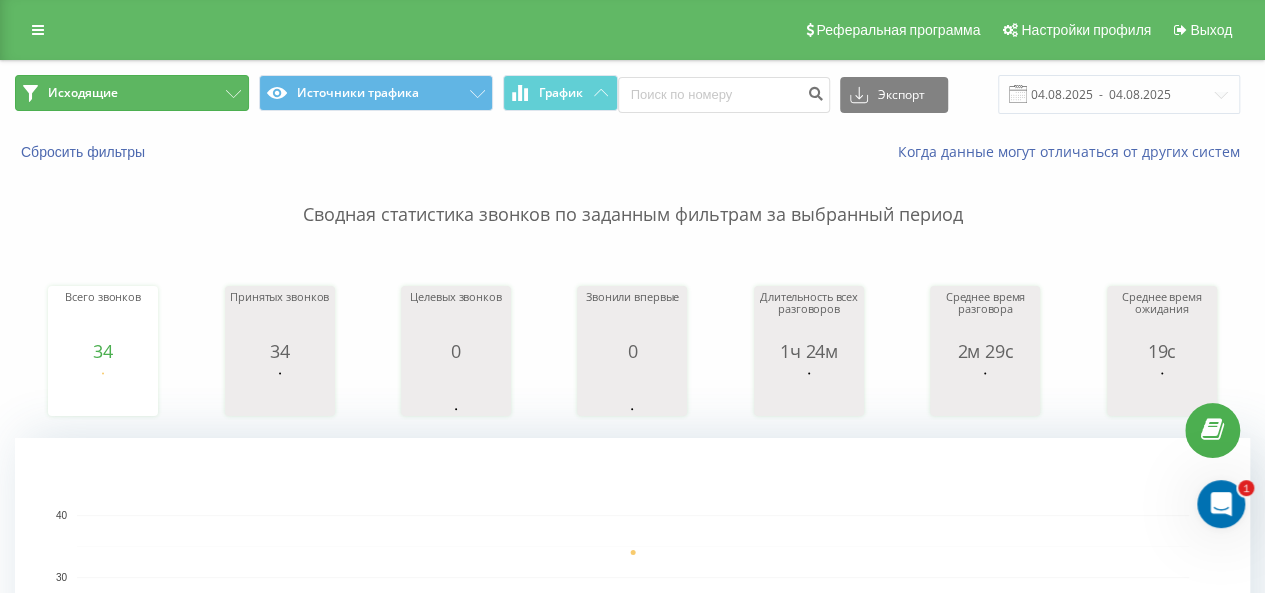 click on "Исходящие" at bounding box center [132, 93] 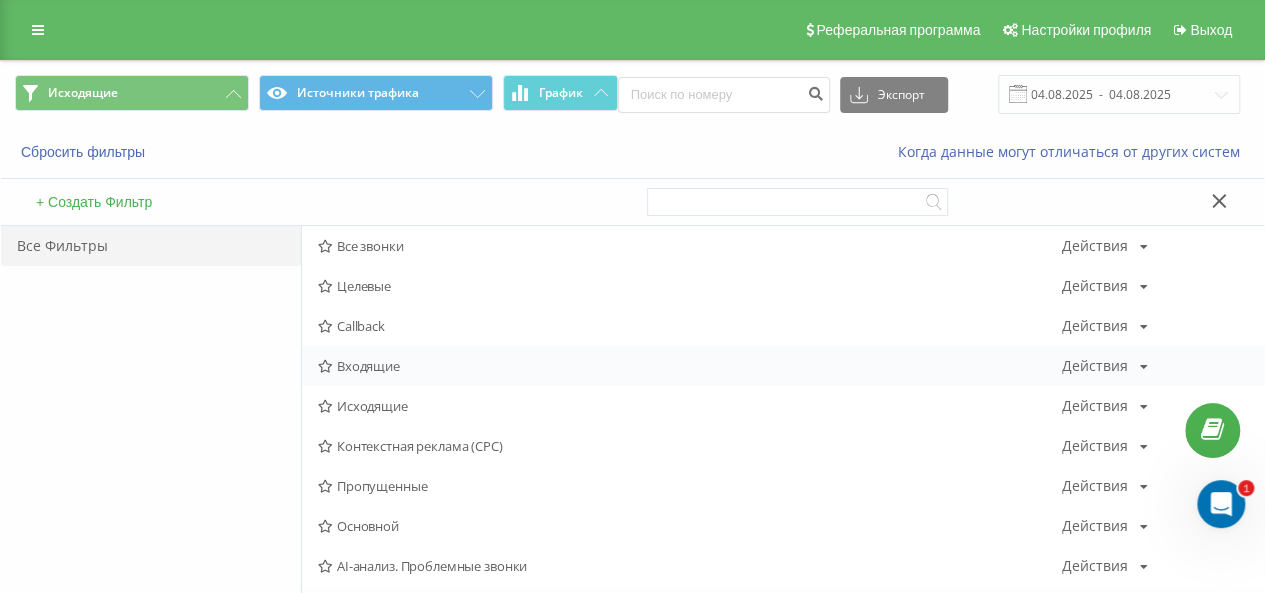 click on "Входящие Действия Редактировать Копировать Удалить По умолчанию Поделиться" at bounding box center [783, 366] 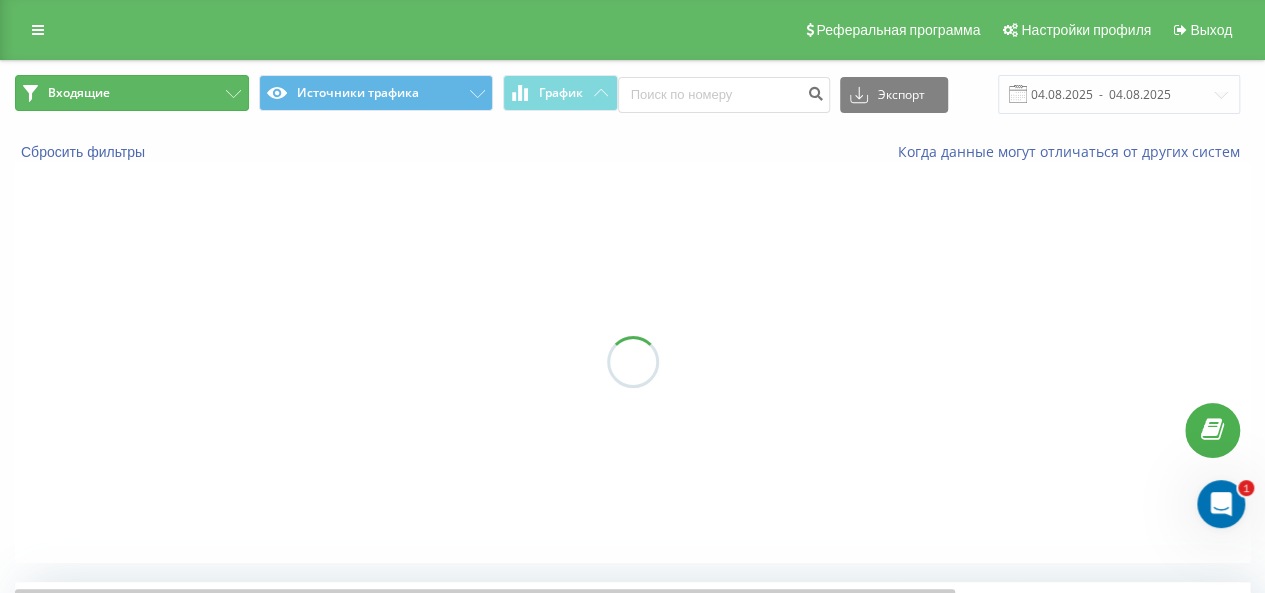 click on "Входящие" at bounding box center [132, 93] 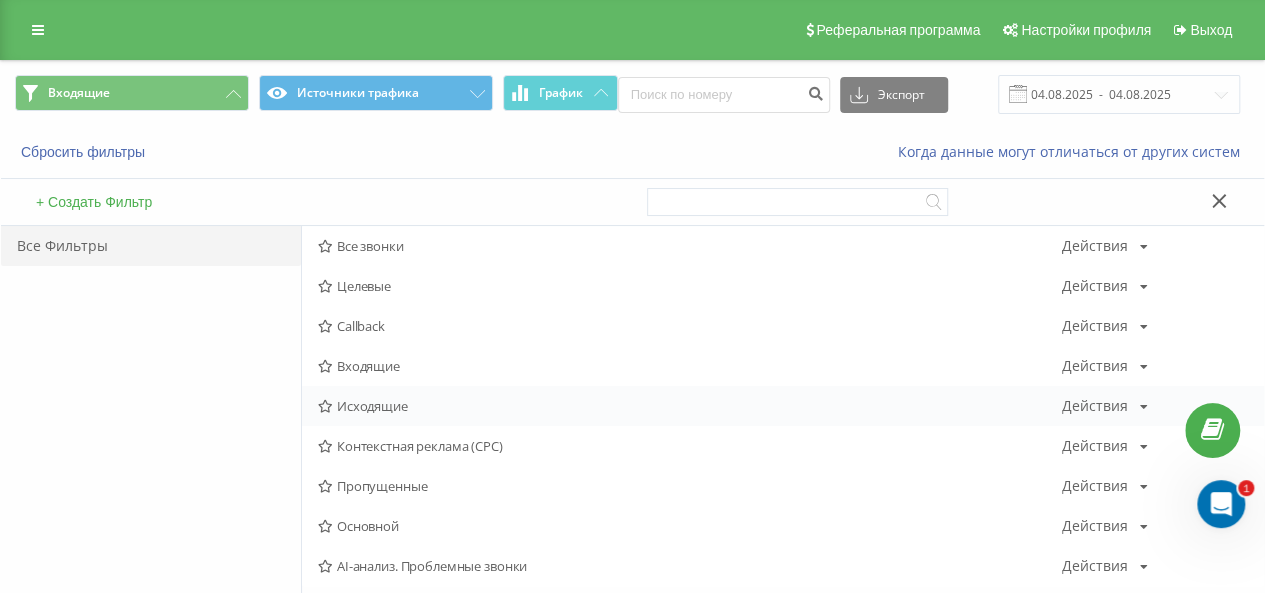 click on "Исходящие" at bounding box center [690, 406] 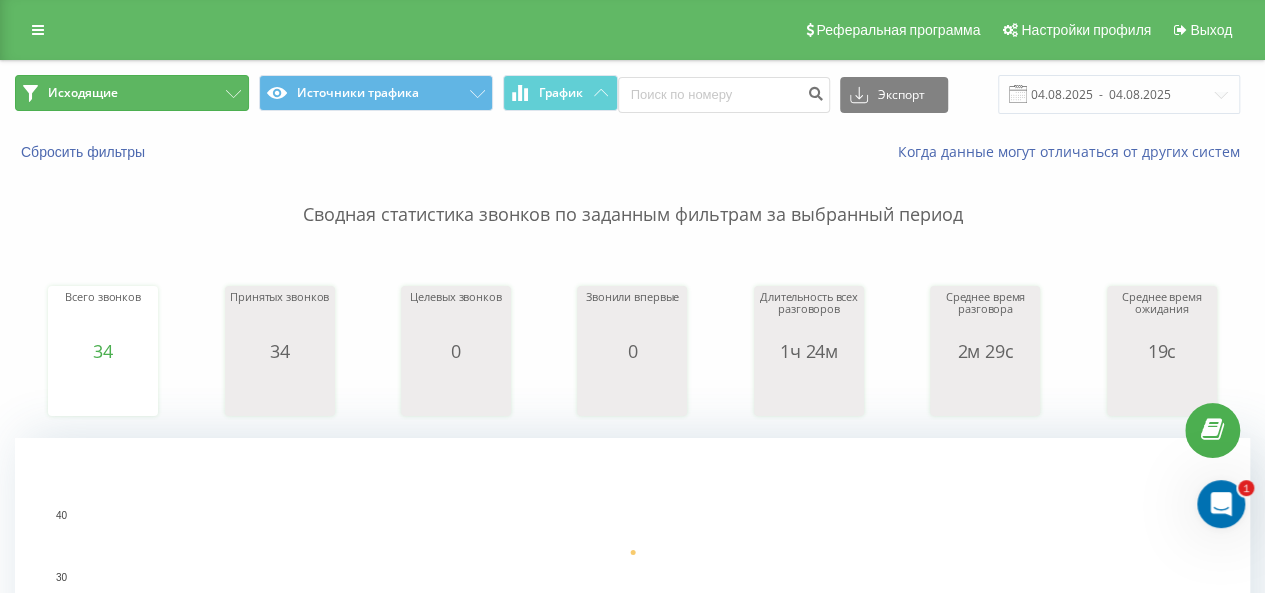 click on "Исходящие" at bounding box center (132, 93) 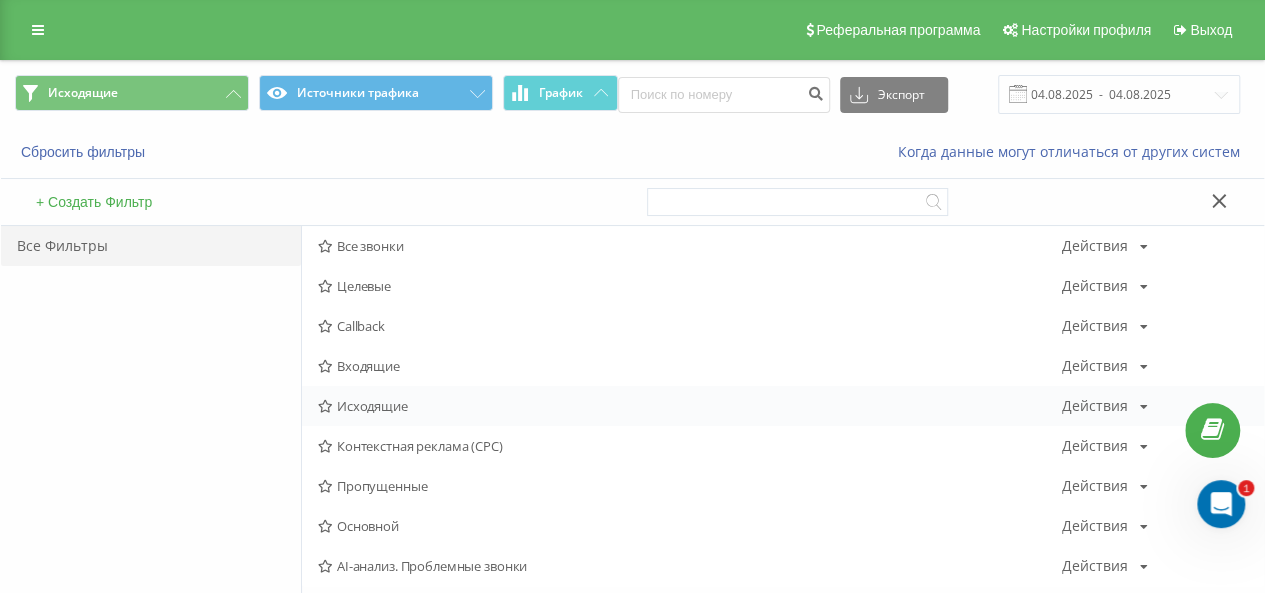 click on "Исходящие" at bounding box center [690, 406] 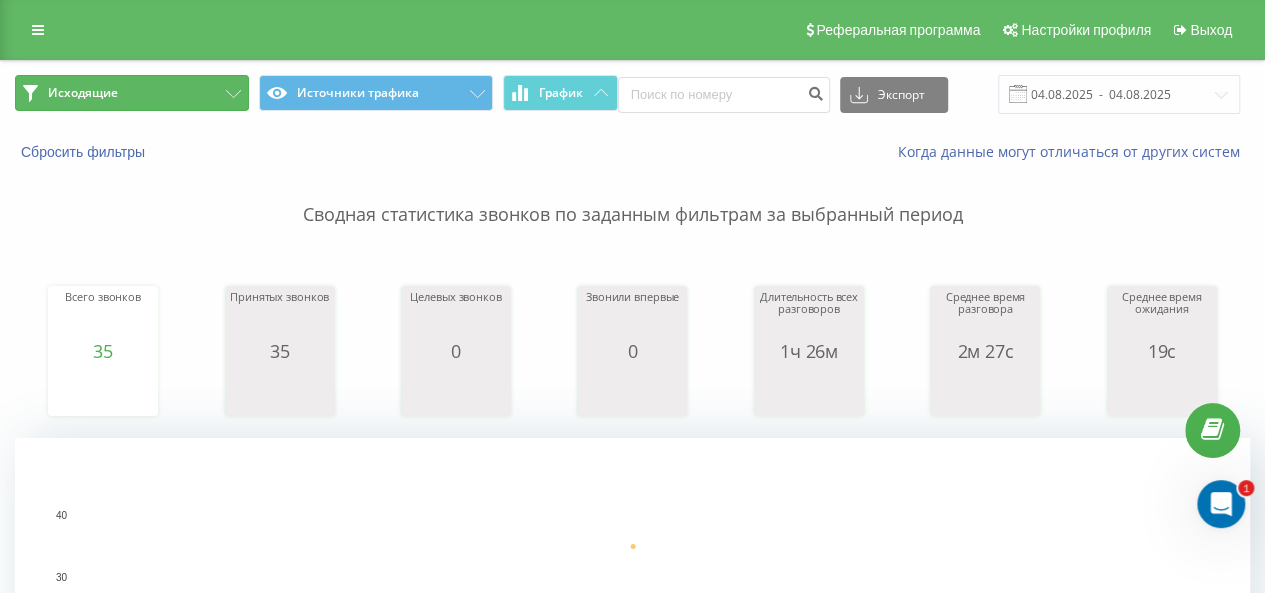 click 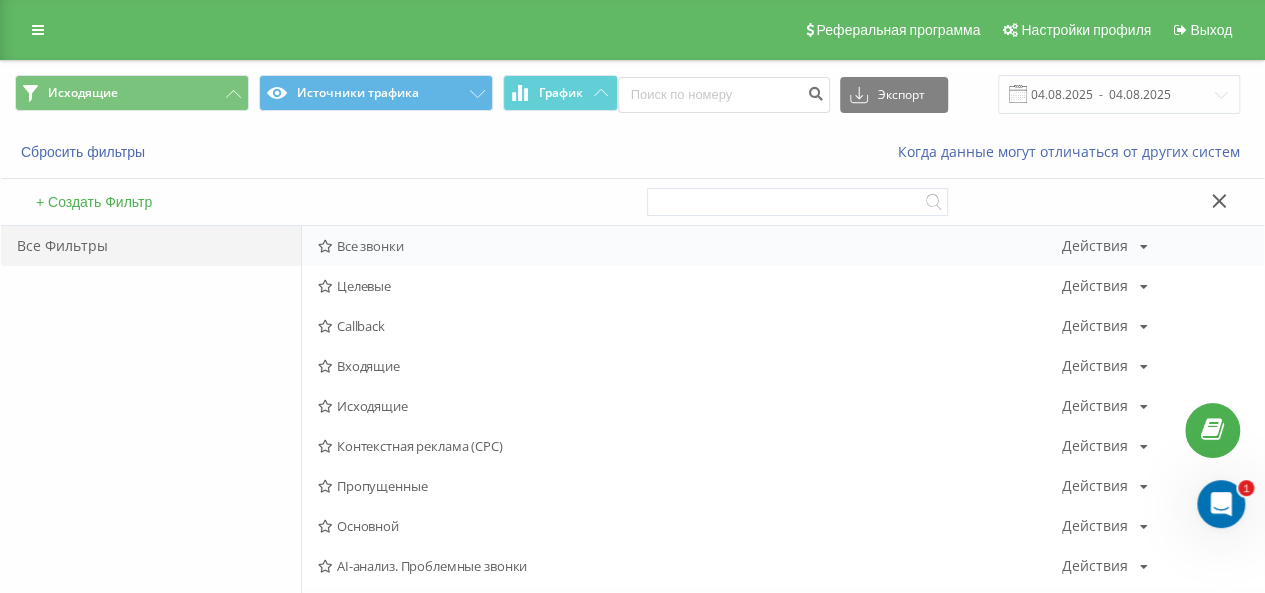 click on "Все звонки" at bounding box center (690, 246) 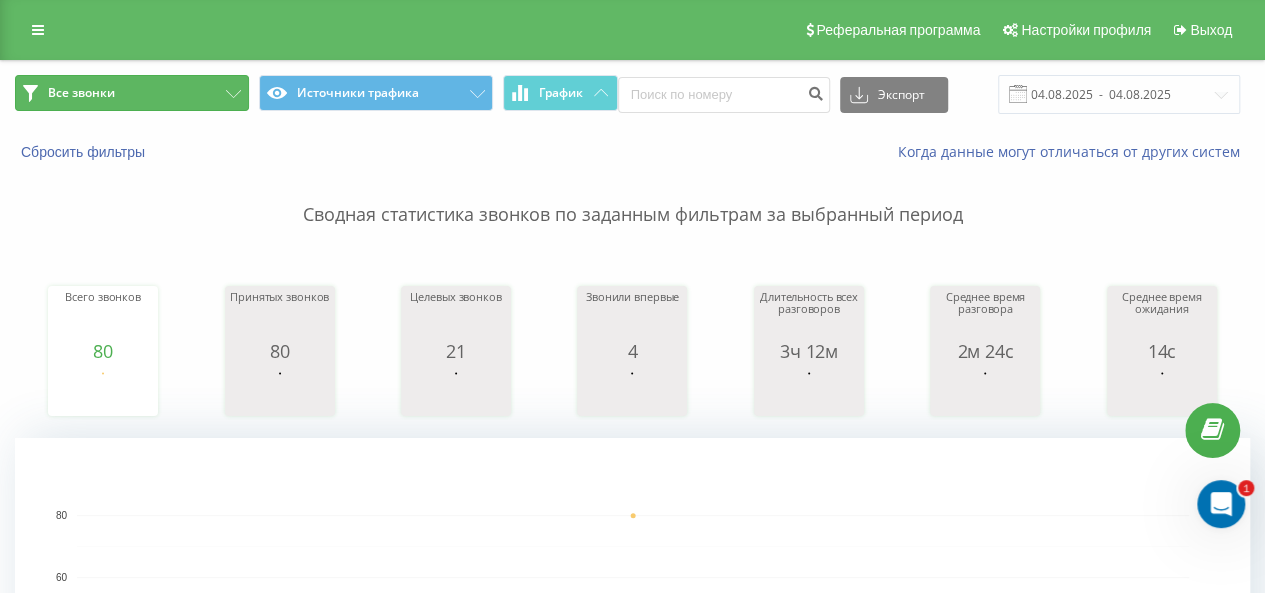 click on "Все звонки" at bounding box center [132, 93] 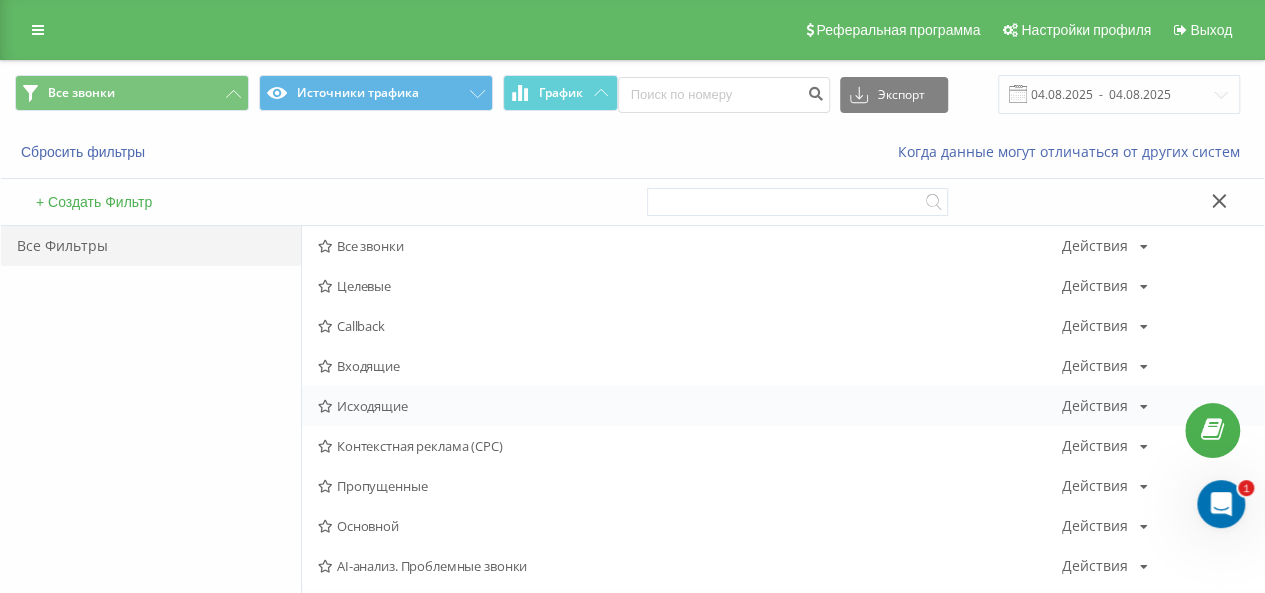 click on "Исходящие Действия Редактировать Копировать Удалить По умолчанию Поделиться" at bounding box center (783, 406) 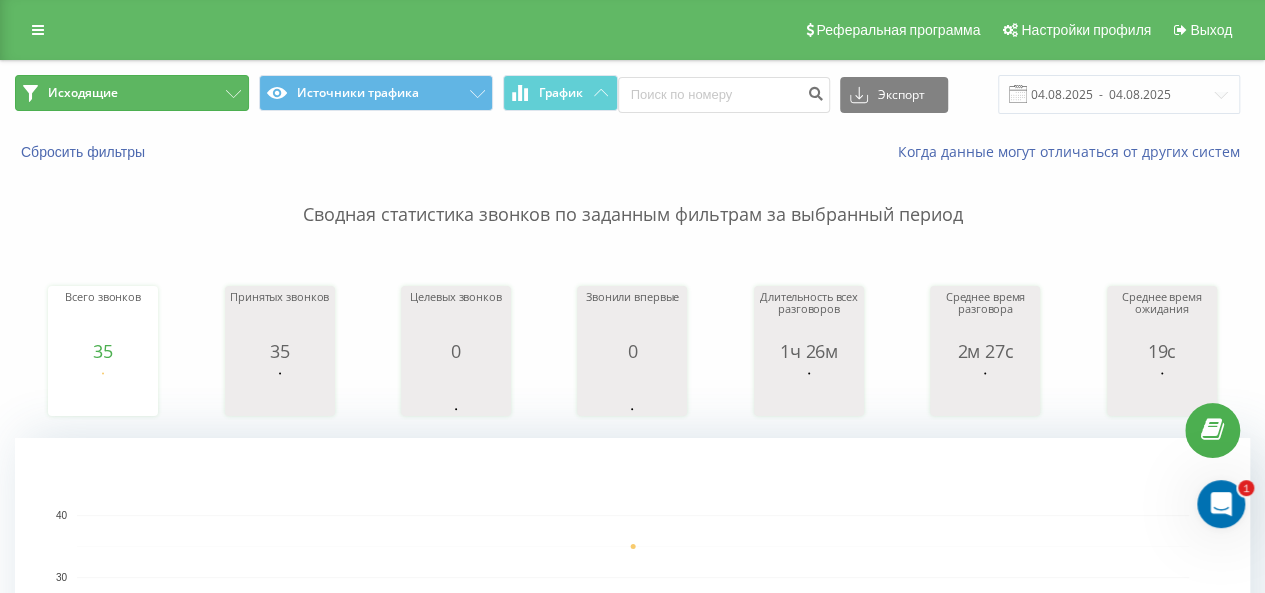 click on "Исходящие" at bounding box center (132, 93) 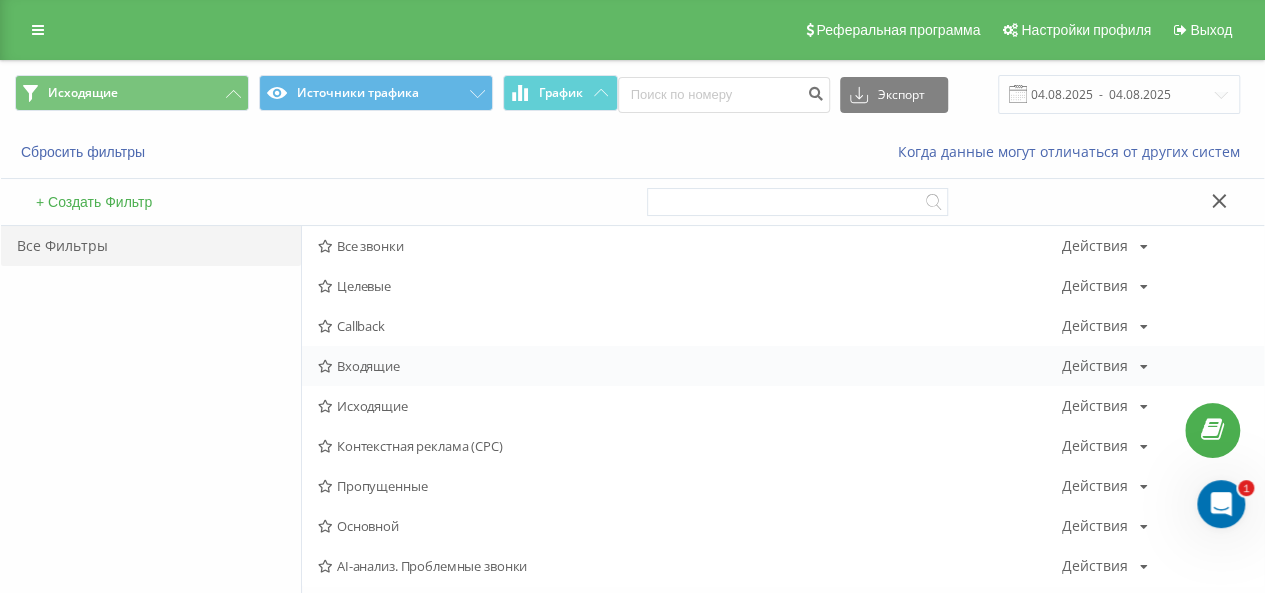 click on "Входящие" at bounding box center [690, 366] 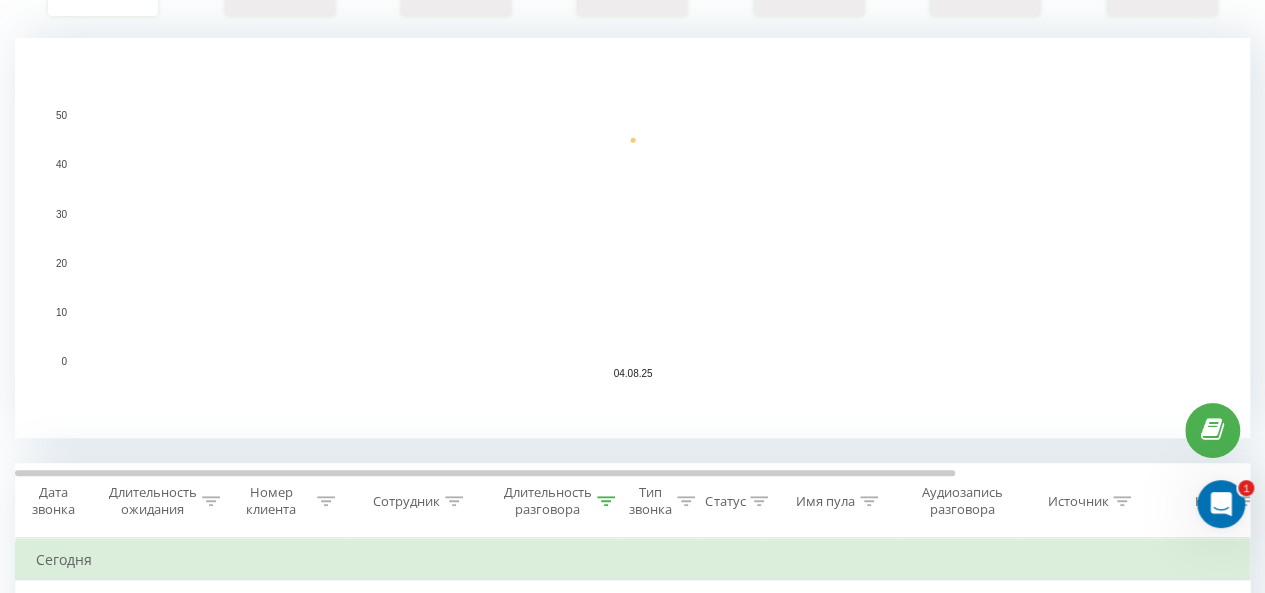 scroll, scrollTop: 0, scrollLeft: 0, axis: both 